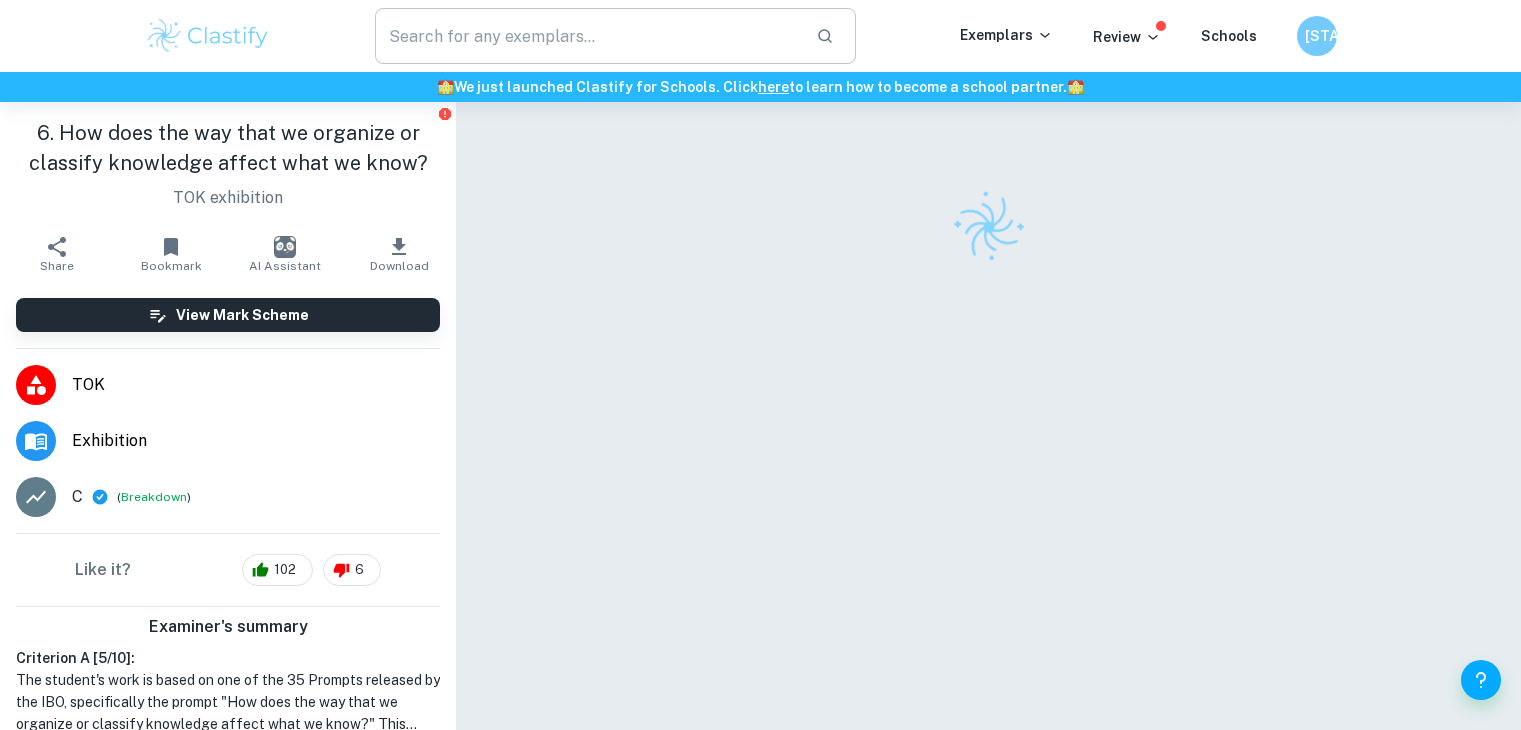 scroll, scrollTop: 0, scrollLeft: 0, axis: both 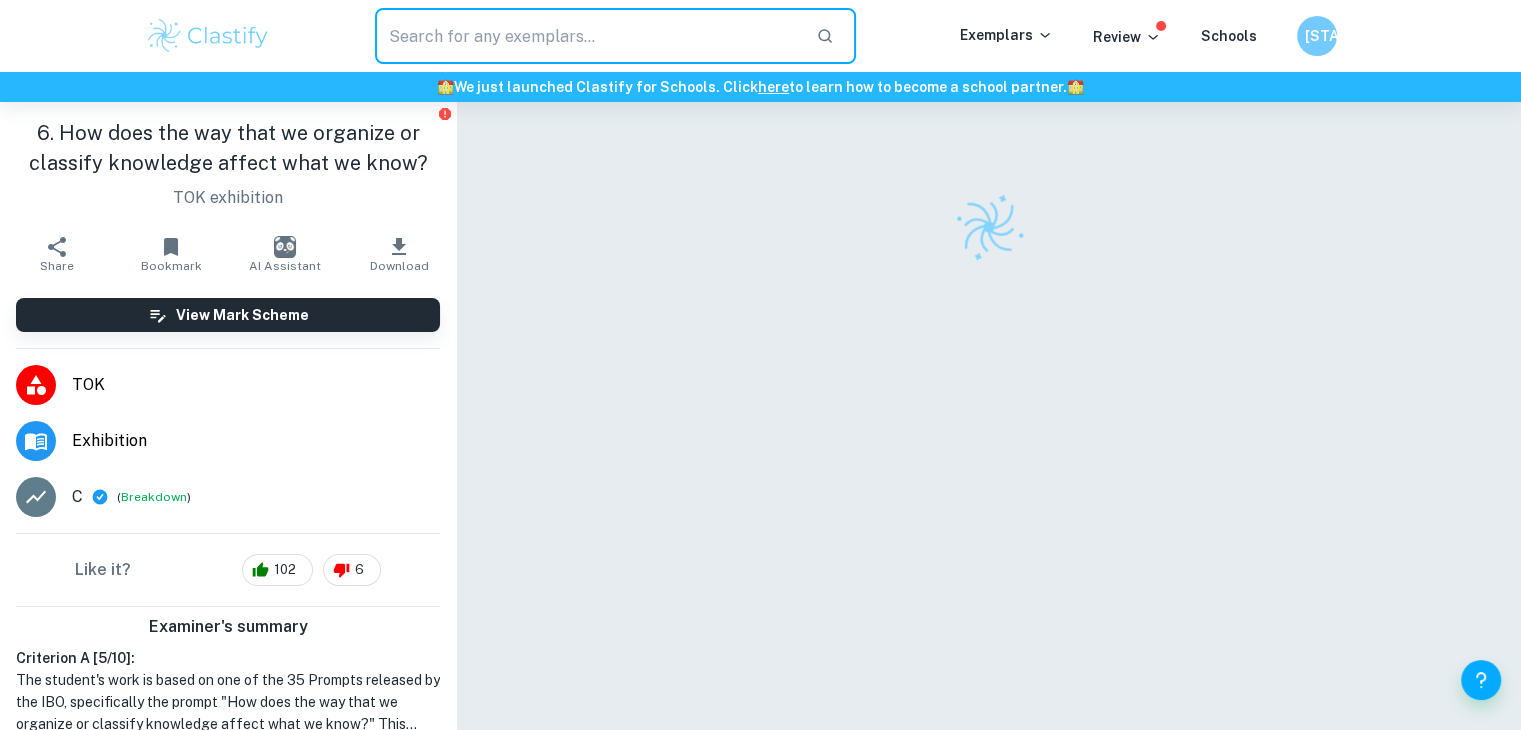 click at bounding box center (588, 36) 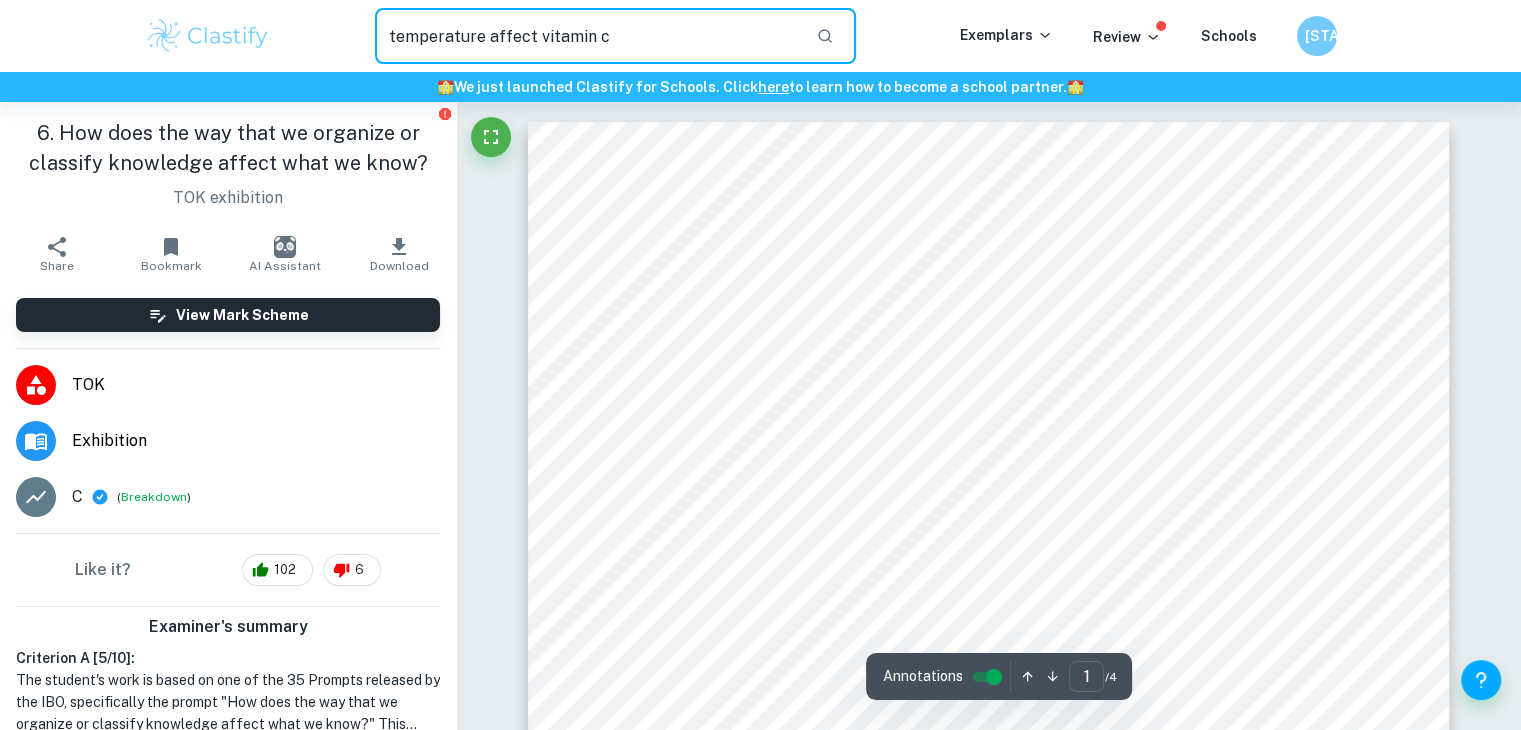 type on "temperature affect vitamin c" 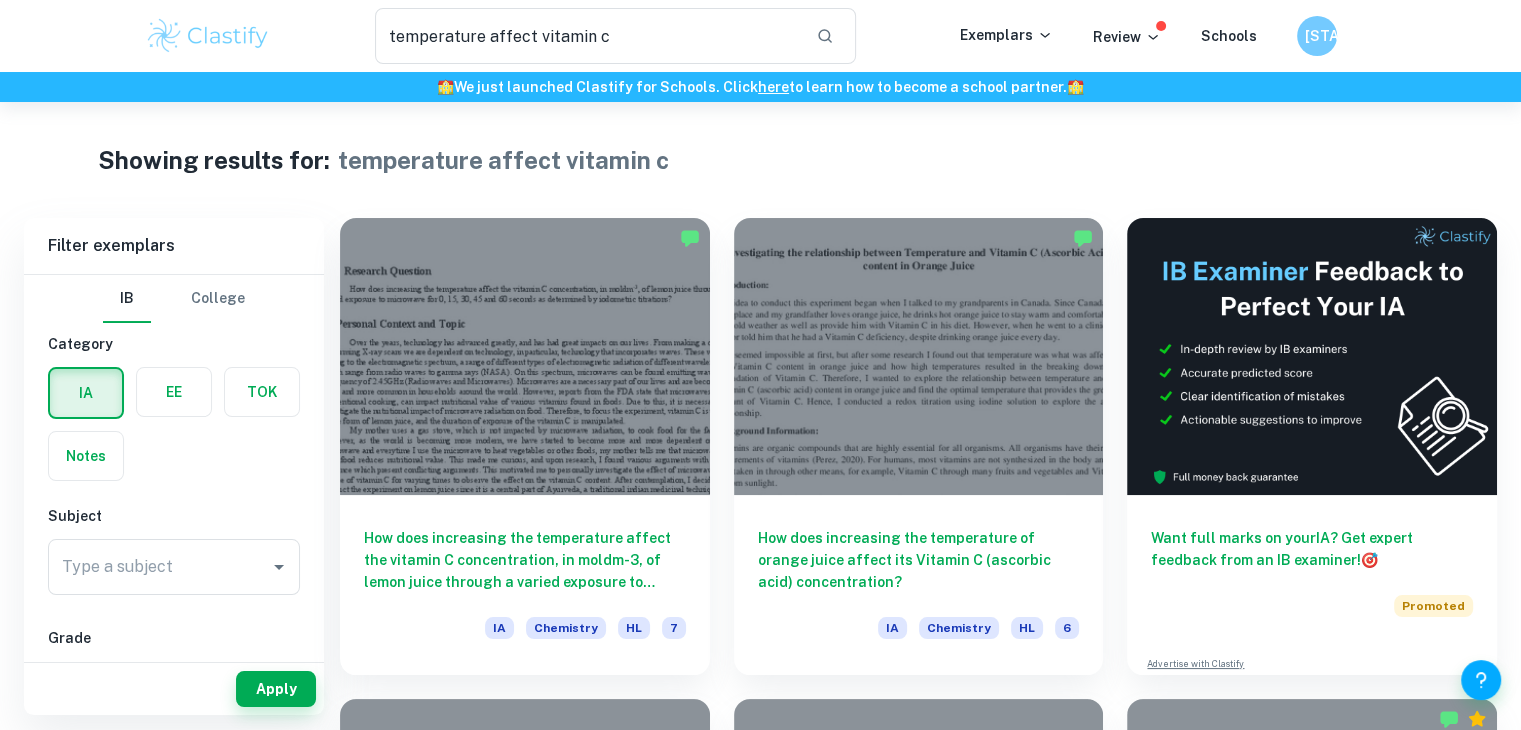 scroll, scrollTop: 110, scrollLeft: 0, axis: vertical 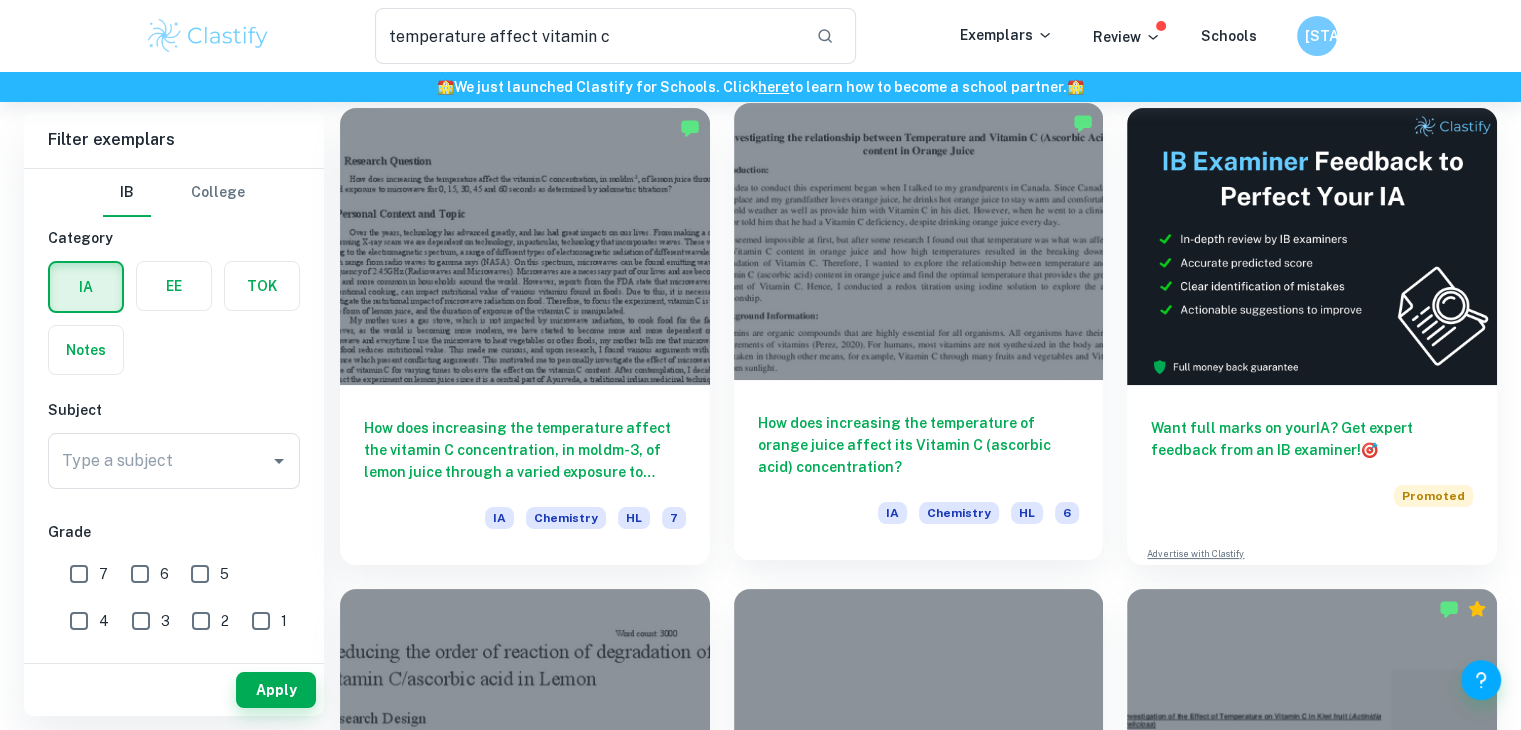 click at bounding box center (919, 241) 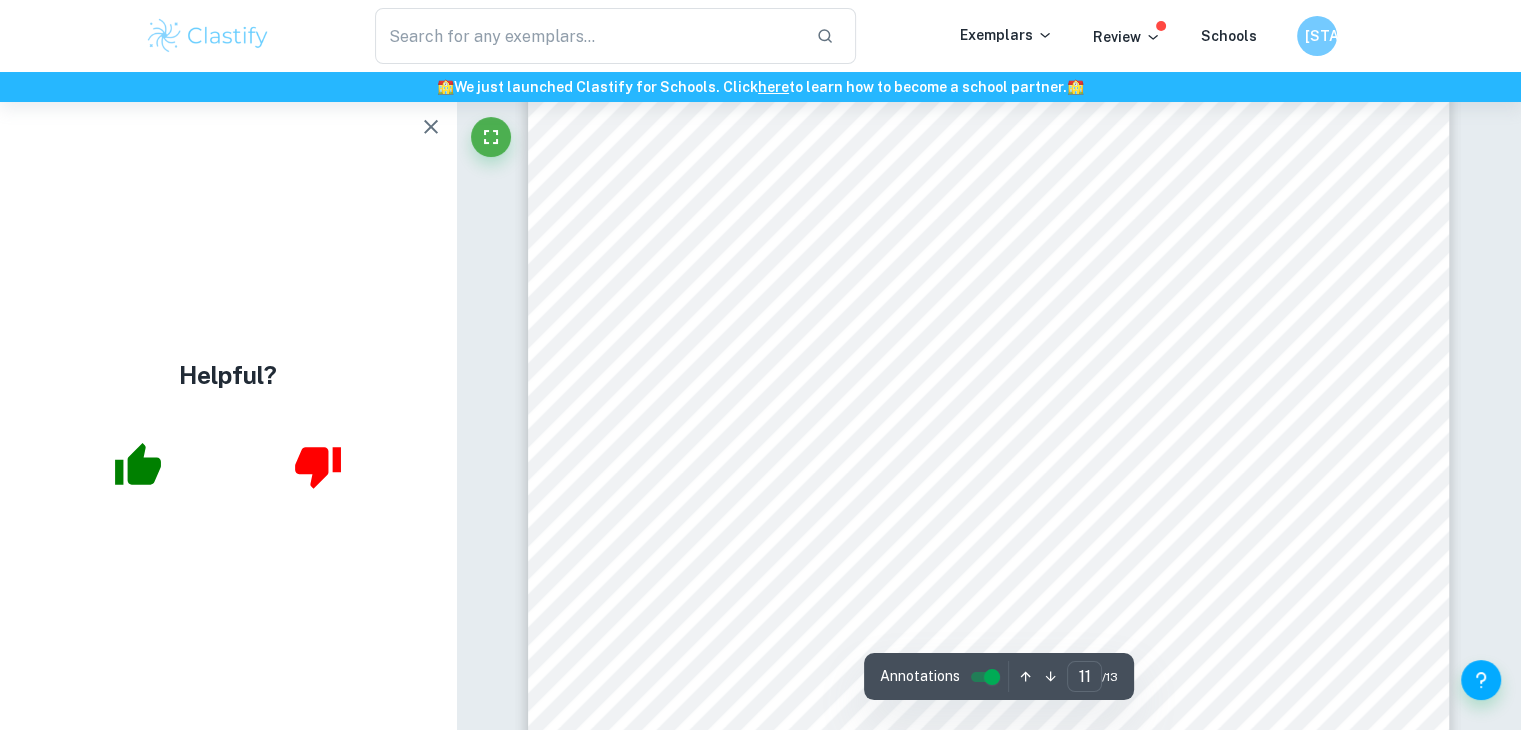 scroll, scrollTop: 13929, scrollLeft: 0, axis: vertical 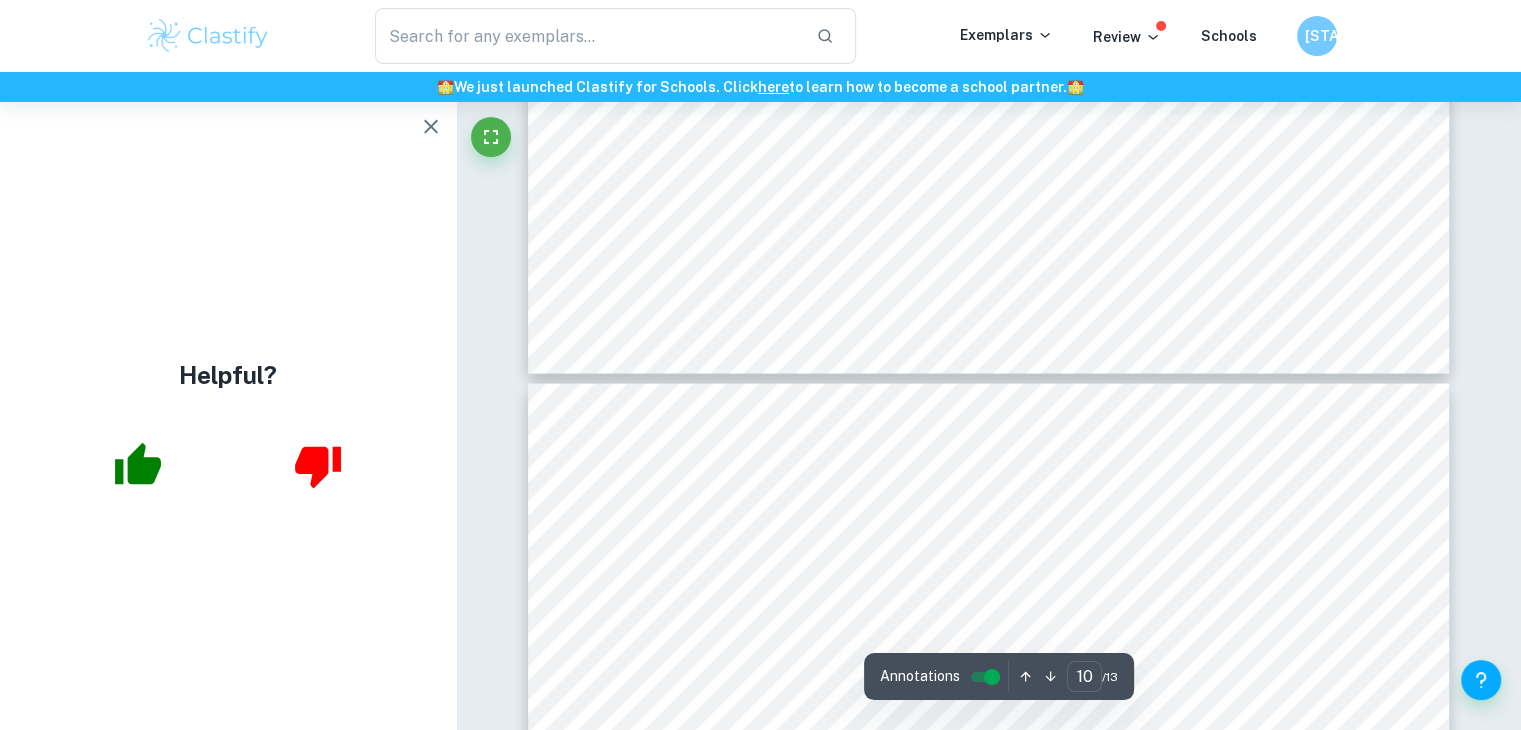 type on "9" 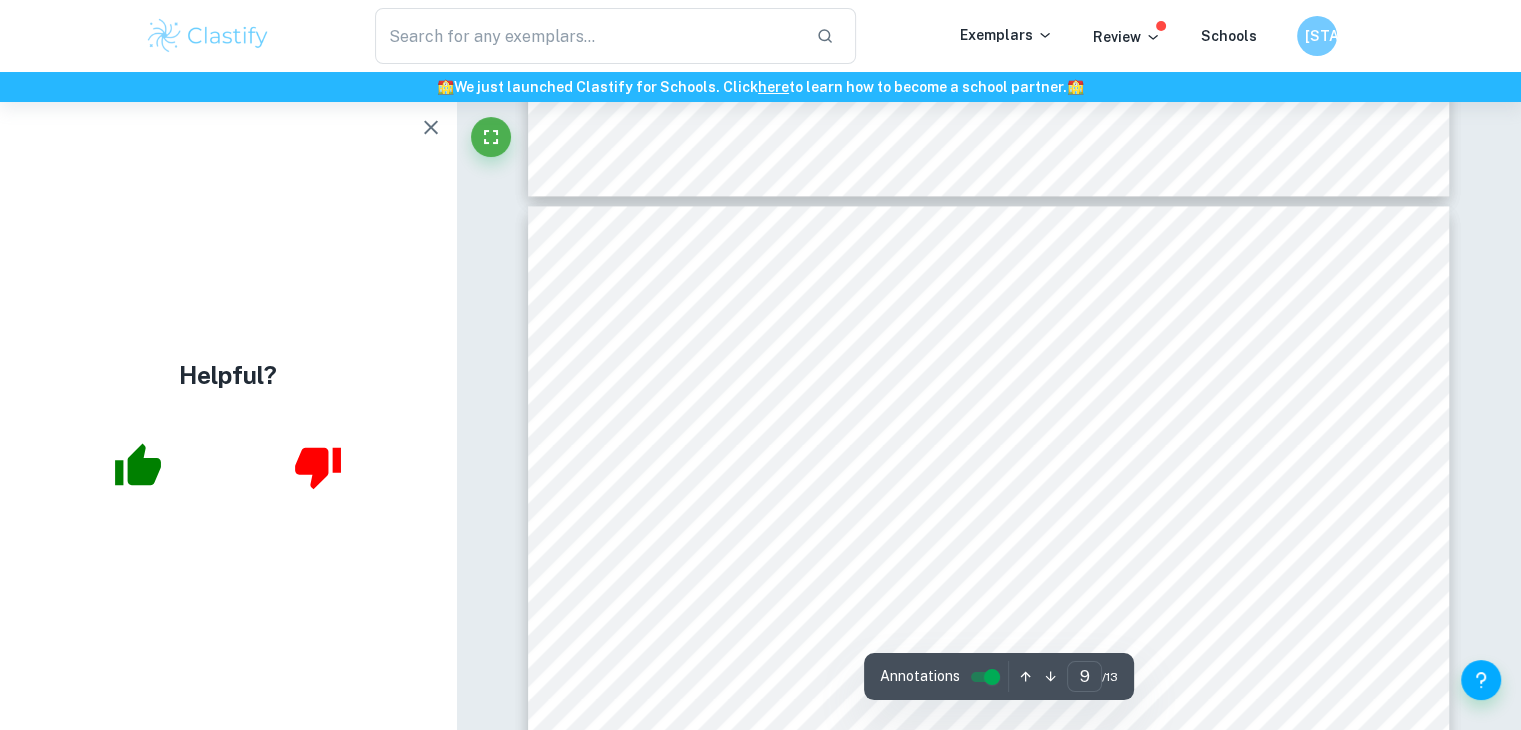 scroll, scrollTop: 10549, scrollLeft: 0, axis: vertical 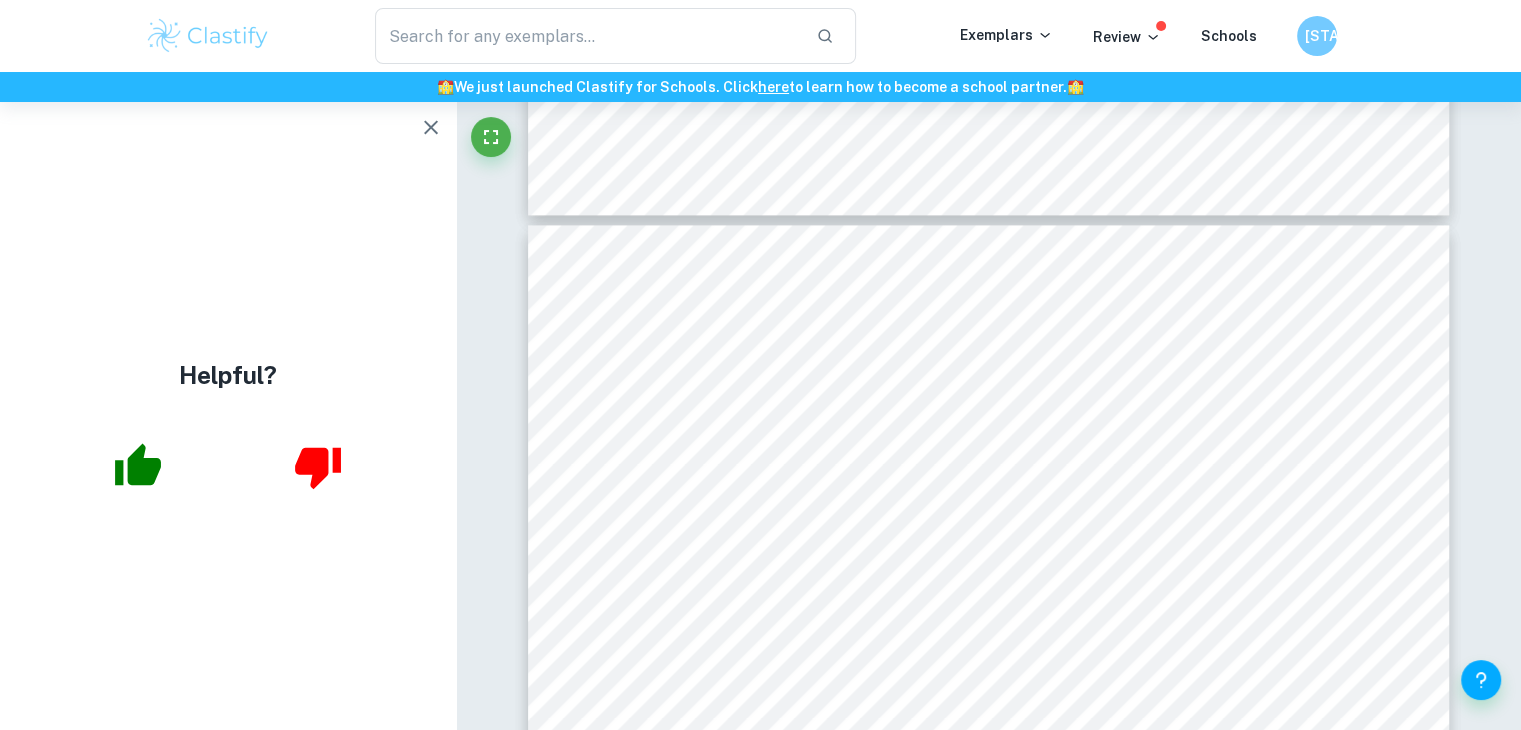 type on "temperature affect vitamin c" 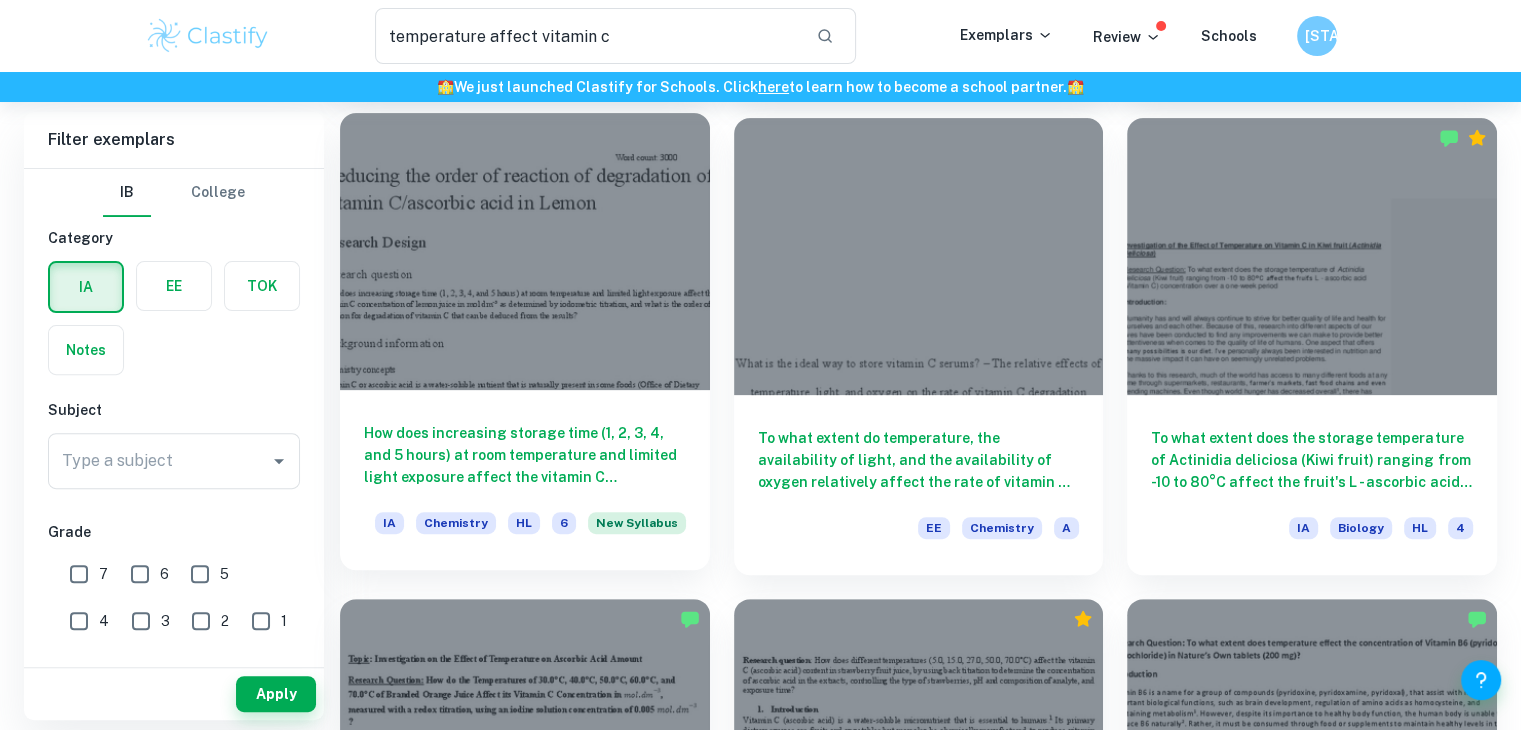 scroll, scrollTop: 582, scrollLeft: 0, axis: vertical 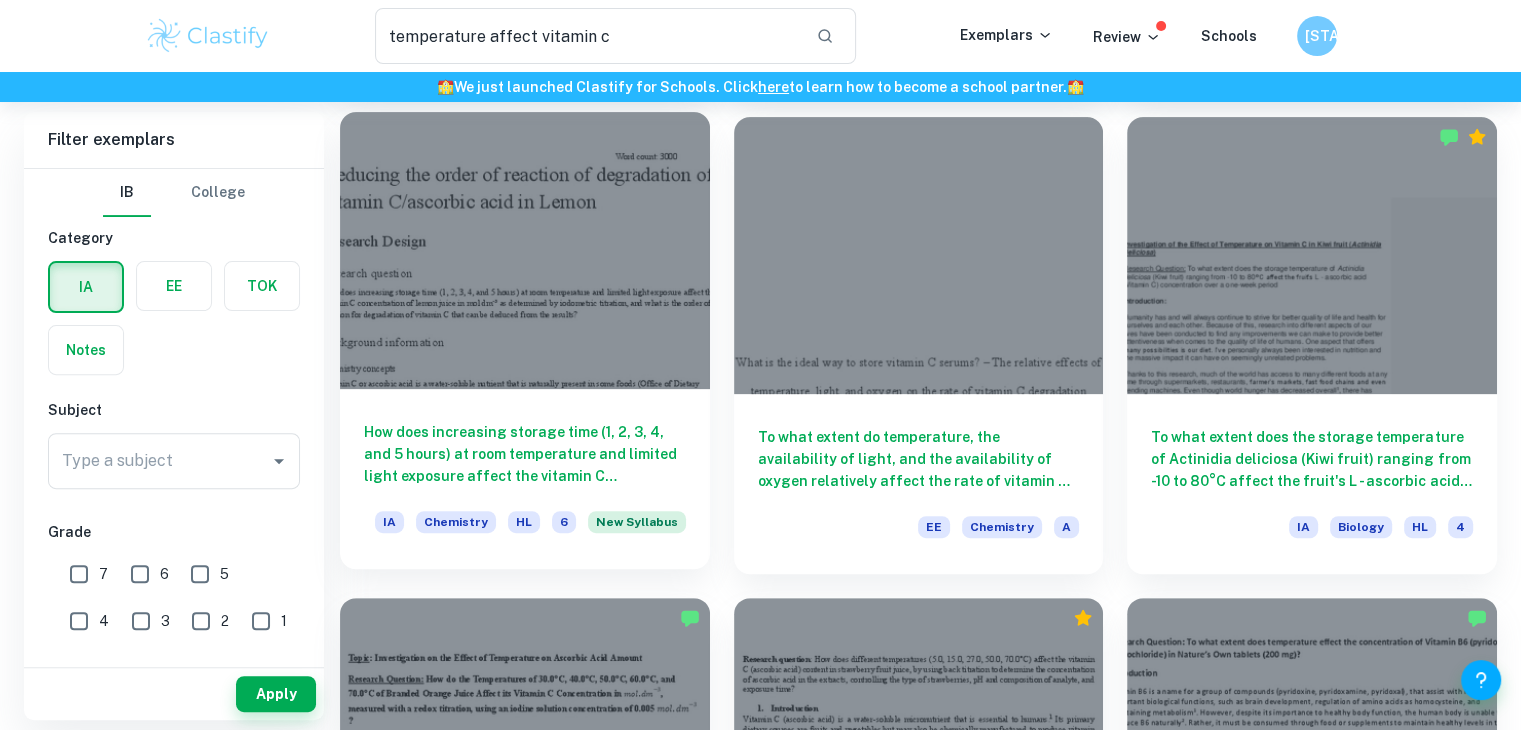 click at bounding box center (525, 250) 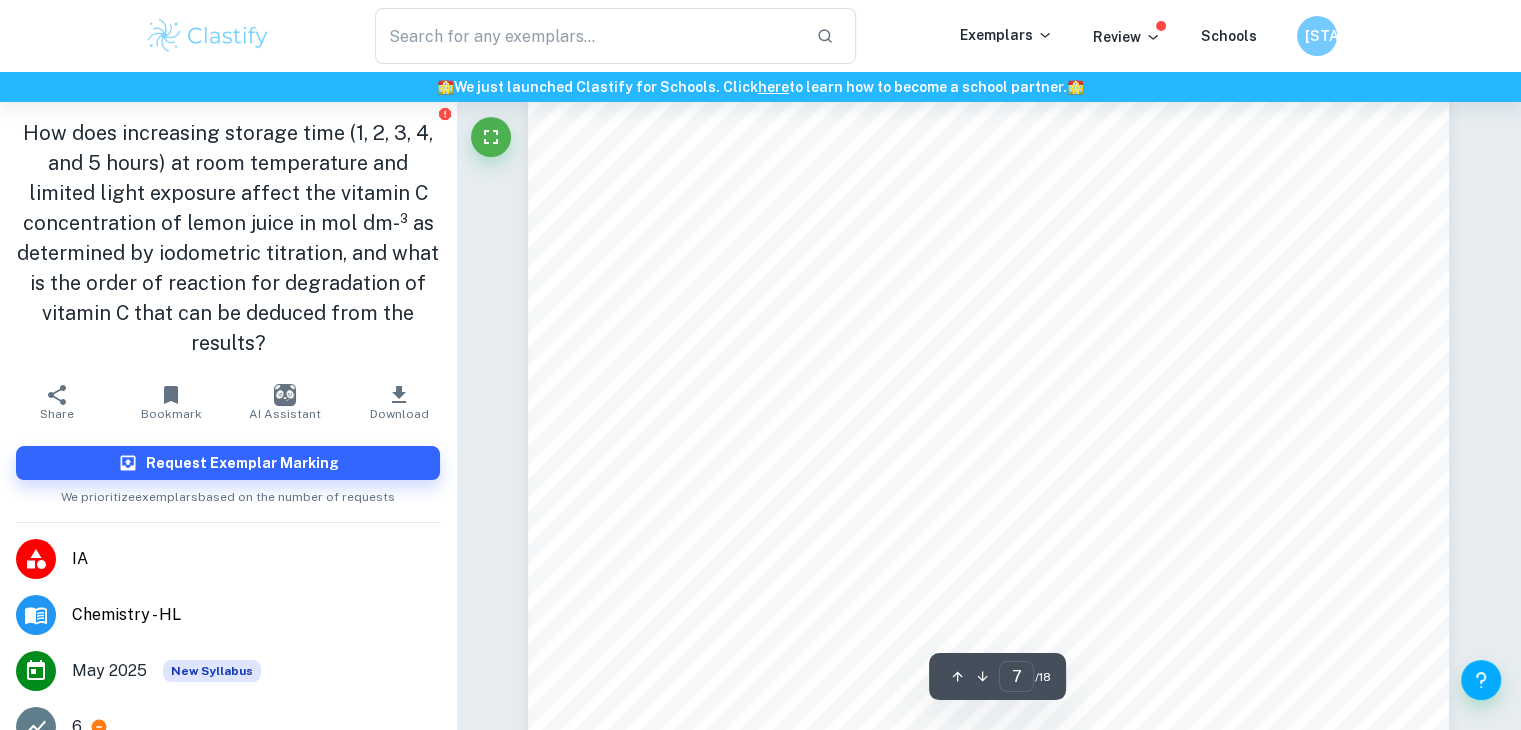 scroll, scrollTop: 8163, scrollLeft: 0, axis: vertical 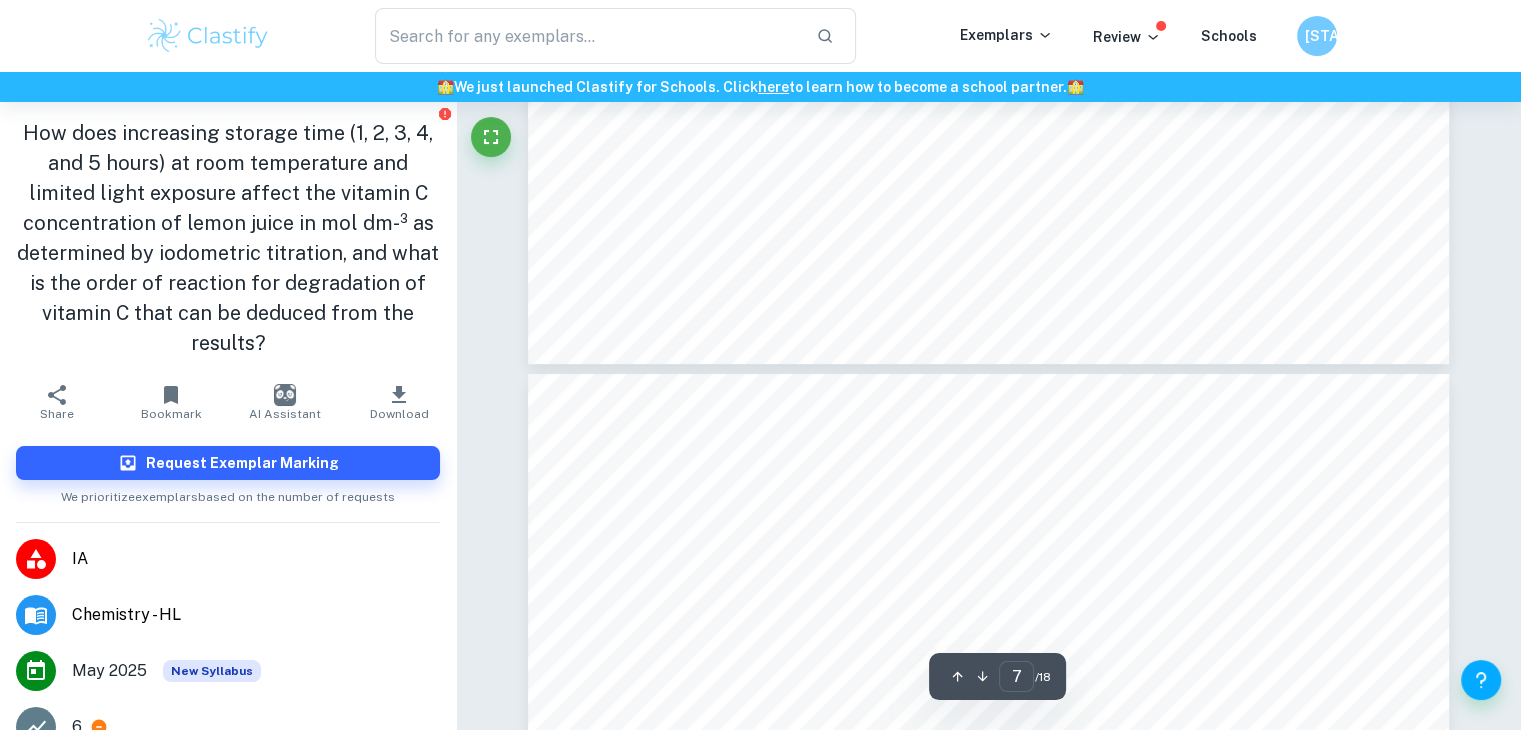 type on "6" 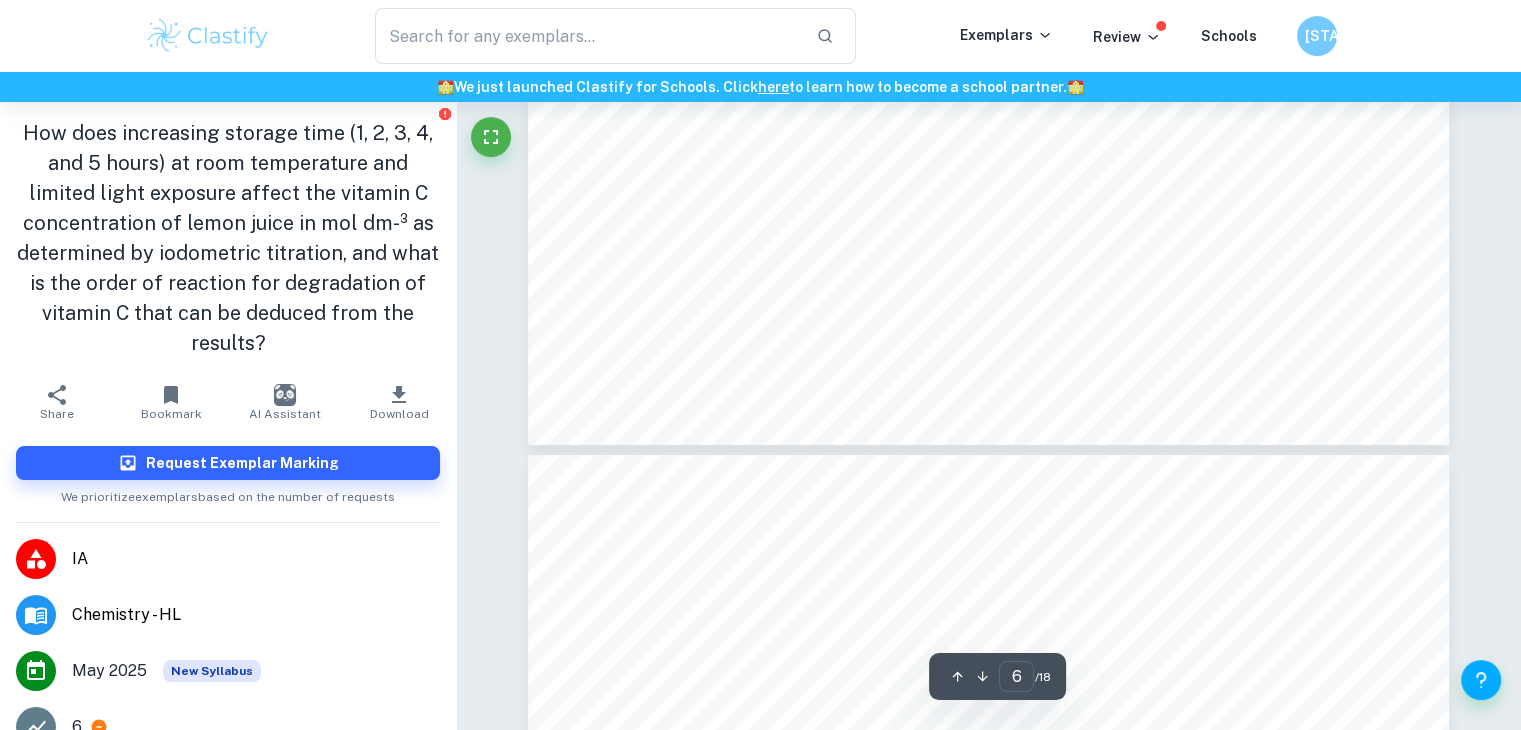 scroll, scrollTop: 7680, scrollLeft: 0, axis: vertical 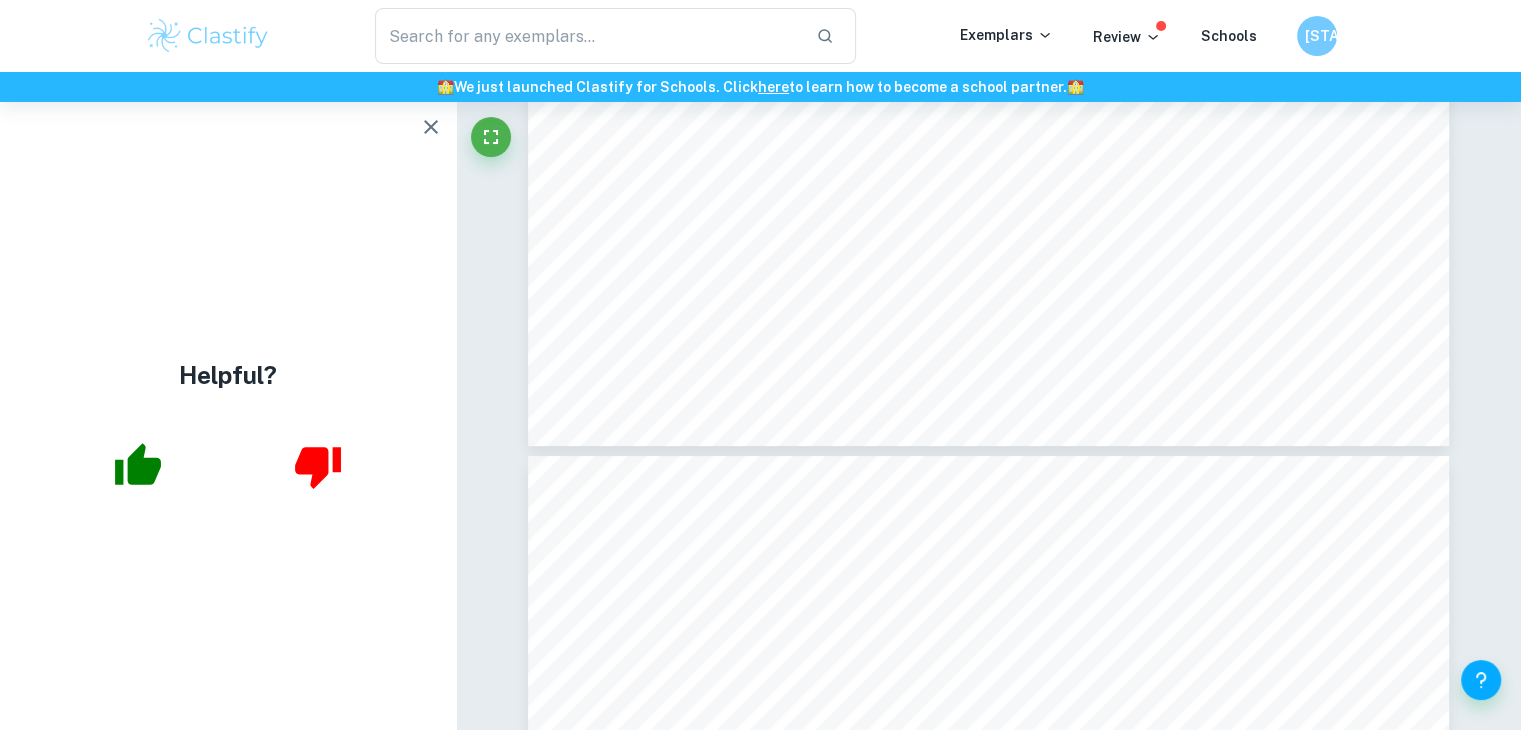 click on "Ask Clai 6 ​ / 18 1 Word count: 3000 Deducing the order of reaction of degradation of vitamin C/ascorbic acid in Lemon Research Design Research question How does increasing storage time (1, 2, 3, 4, and 5 hours) at room temperature and limited light exposure affect the vitamin C concentration of lemon juice in mol dm { ³ as determined by iodometric titration, and what is the order of reaction for degradation of vitamin C that can be deduced from the results? Background information Chemistry concepts Vitamin C or ascorbic acid is a water-soluble nutrient that is naturally present in some foods (Office of Dietary Supplements - Vitamin C, n.d.). Vitamin C is required for many essential functions in the human body, such as growth and repair of tissues, making it a subject of interest for researchers. Ascorbic acid is an asymmetrical molecule. It has a fiver membered lactone ring, specifically a gamma-lactone. Overall, it is formed of 6-carbon (C 6 H 8 O 6 ), with 4 C 6 H 8 O 6 ³ C 6 H 6 O 6 + 2H + 3" at bounding box center [988, 4310] 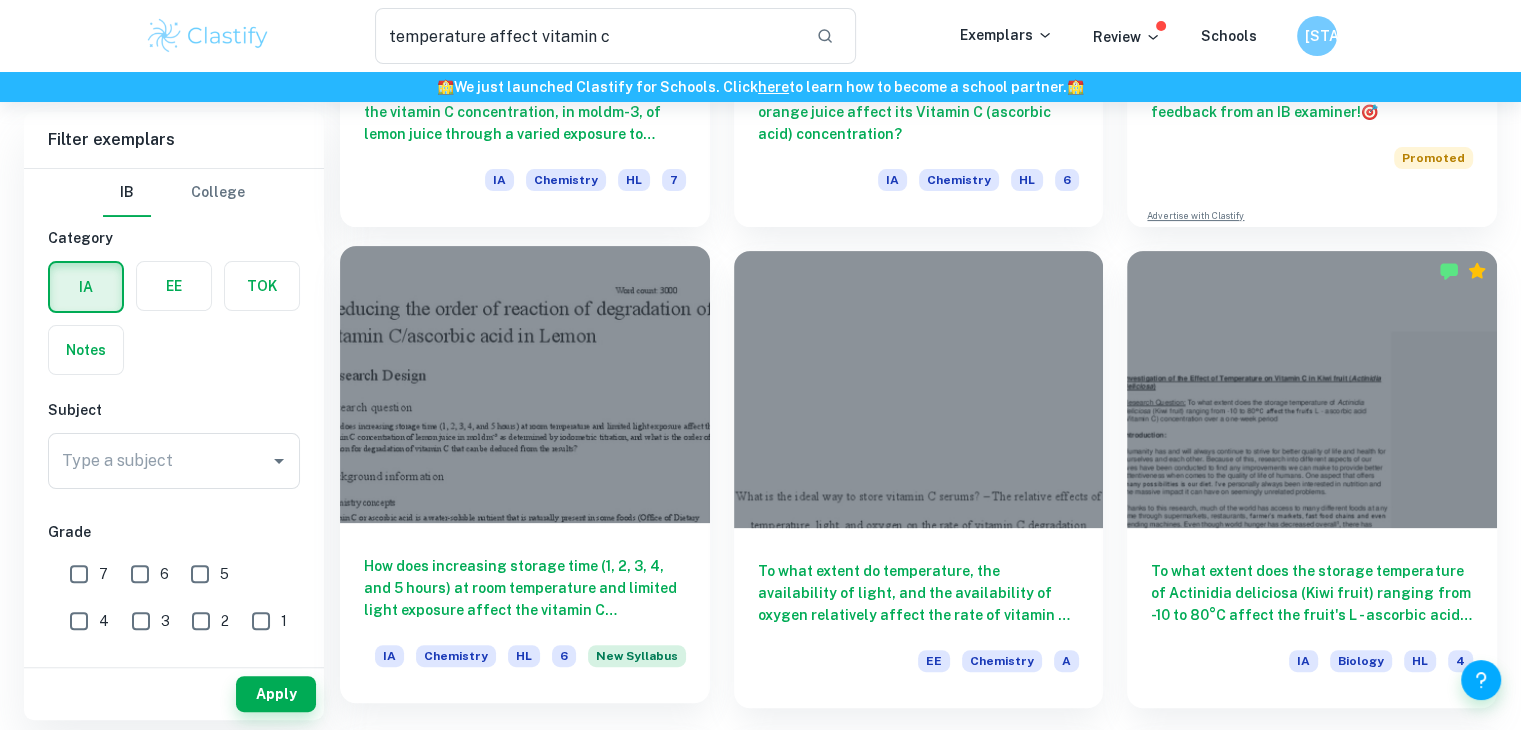 scroll, scrollTop: 548, scrollLeft: 0, axis: vertical 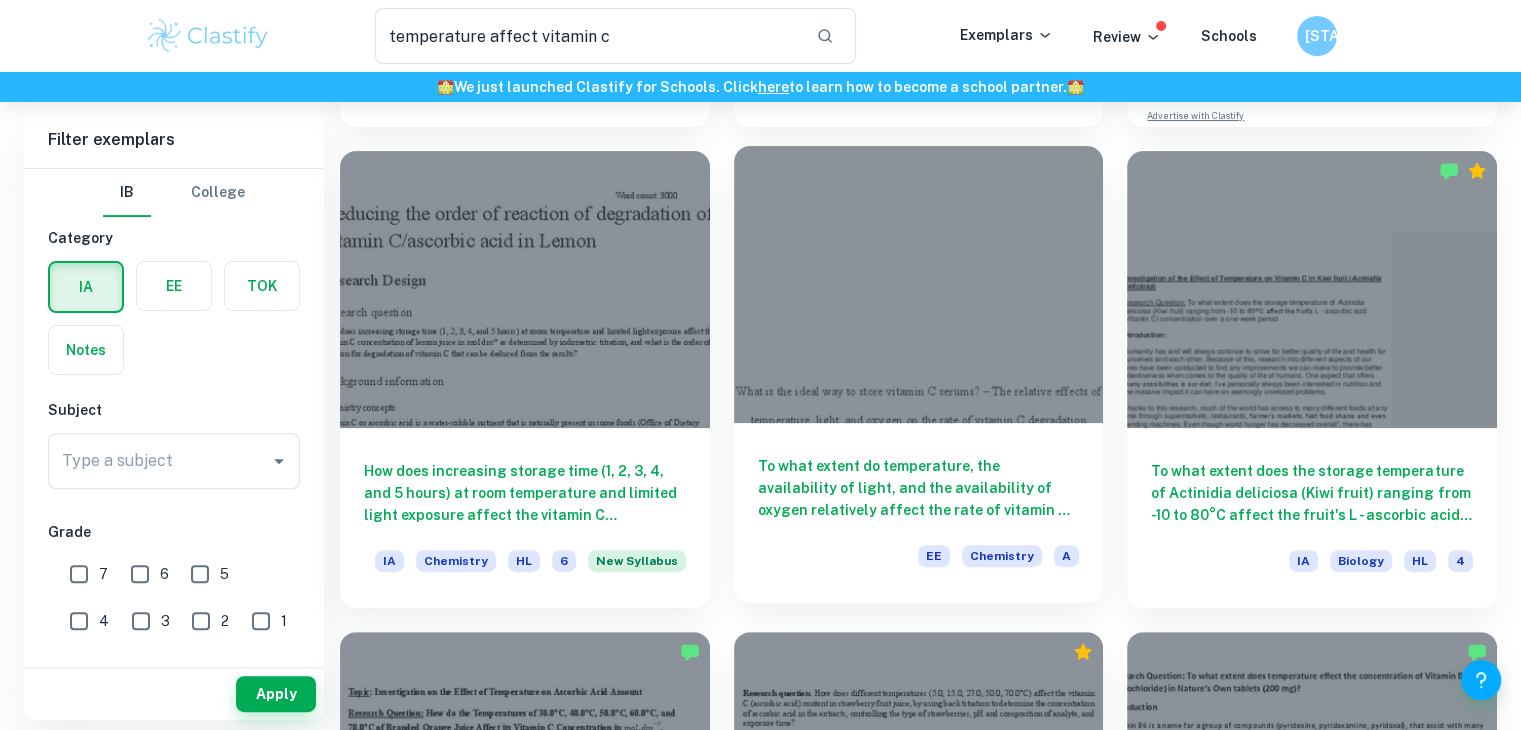 click at bounding box center [919, 284] 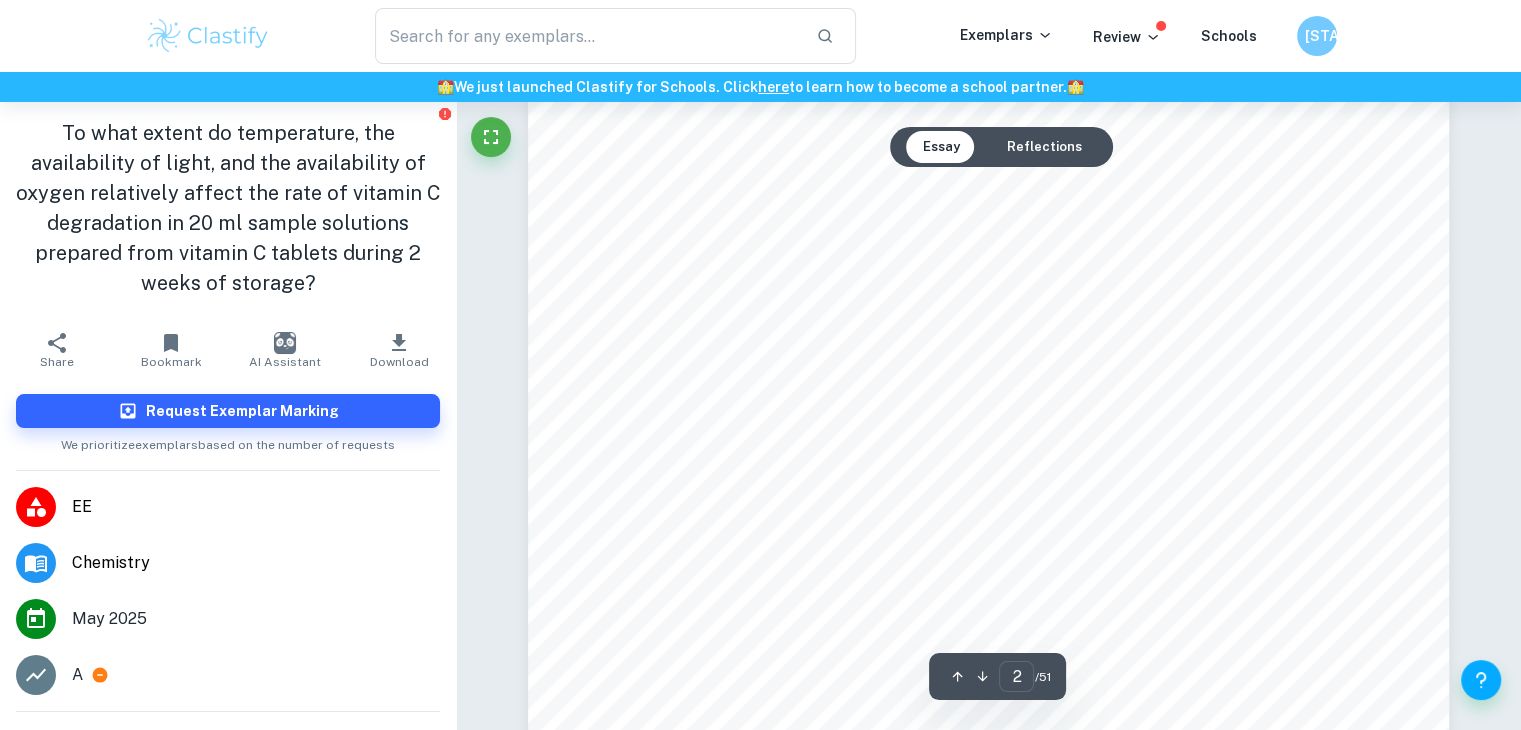 scroll, scrollTop: 1590, scrollLeft: 0, axis: vertical 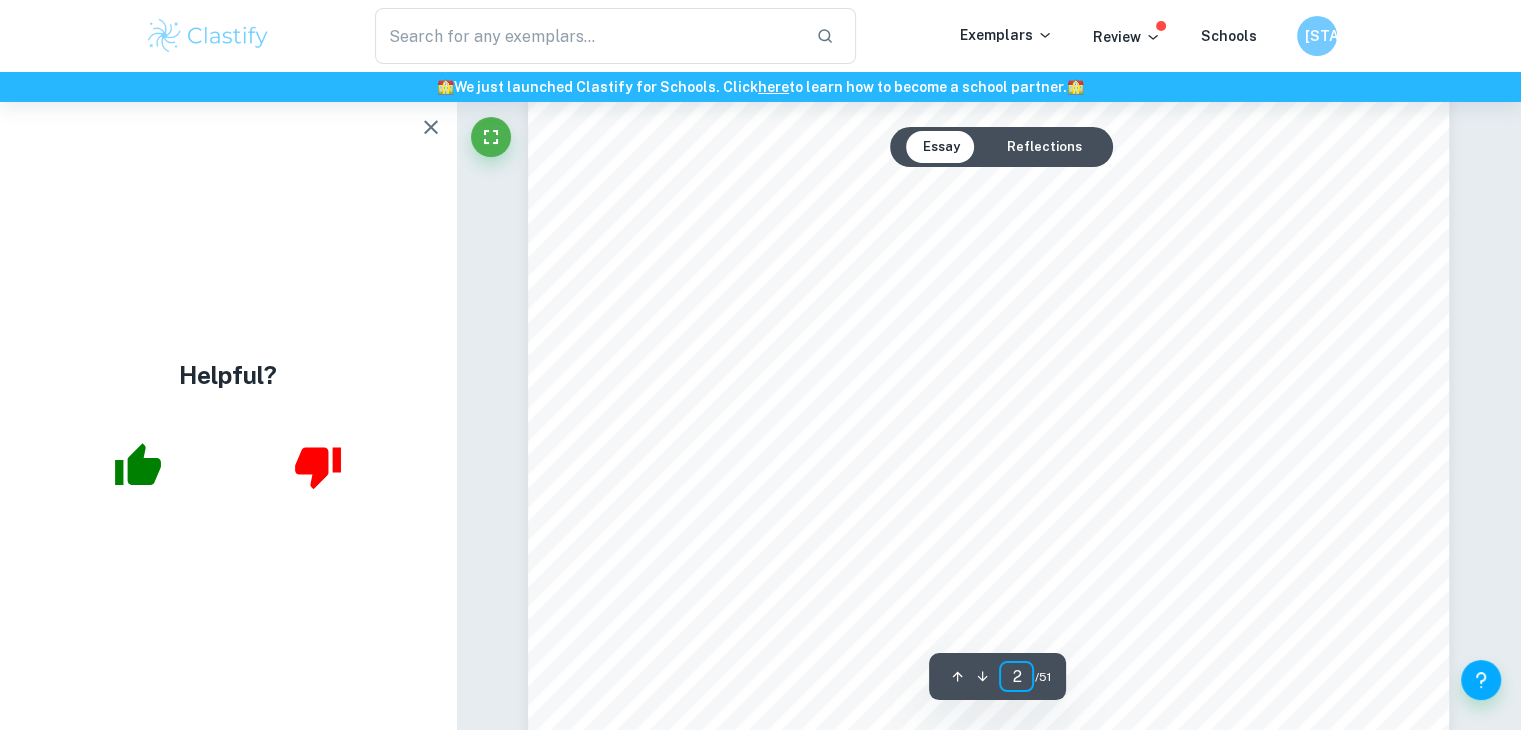 click on "2" at bounding box center [1016, 676] 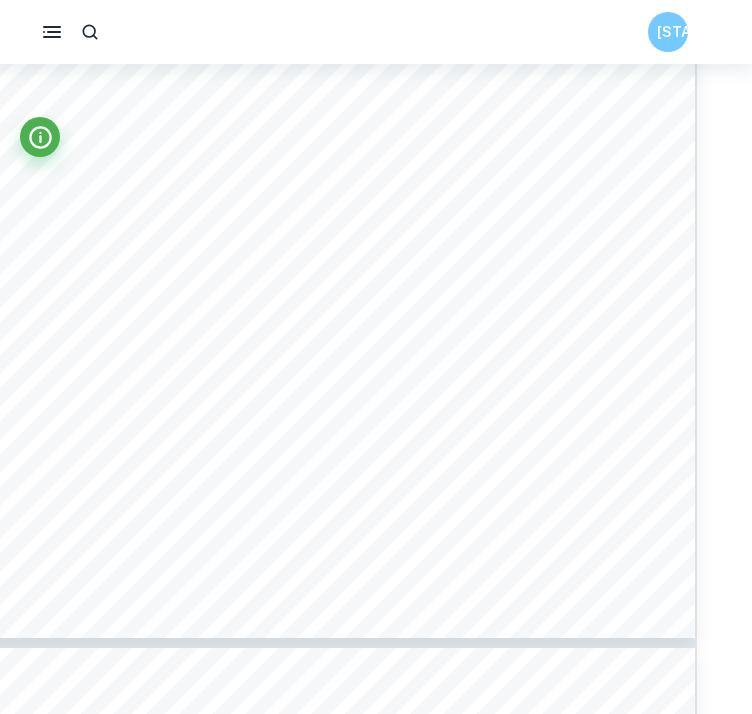 scroll, scrollTop: 9135, scrollLeft: 0, axis: vertical 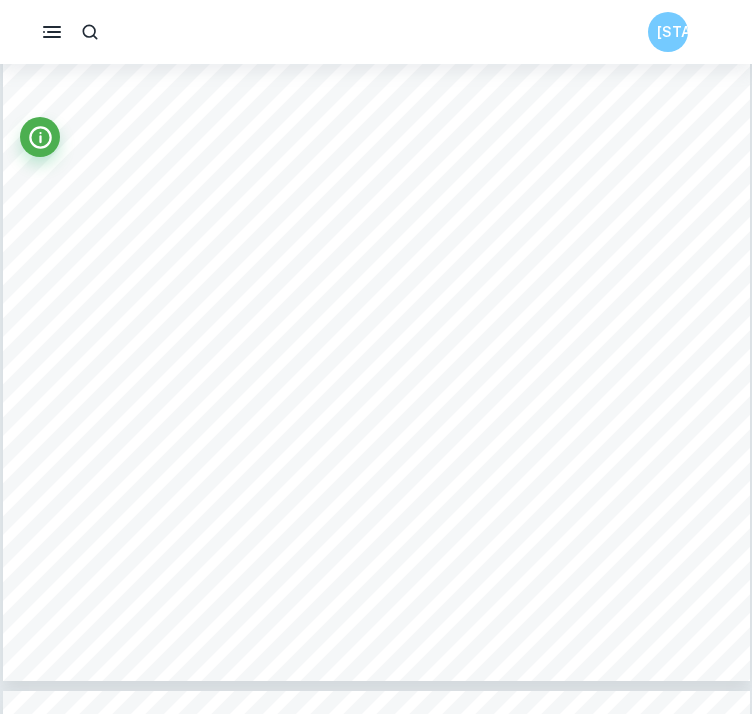 drag, startPoint x: 71, startPoint y: 187, endPoint x: 429, endPoint y: 285, distance: 371.1711 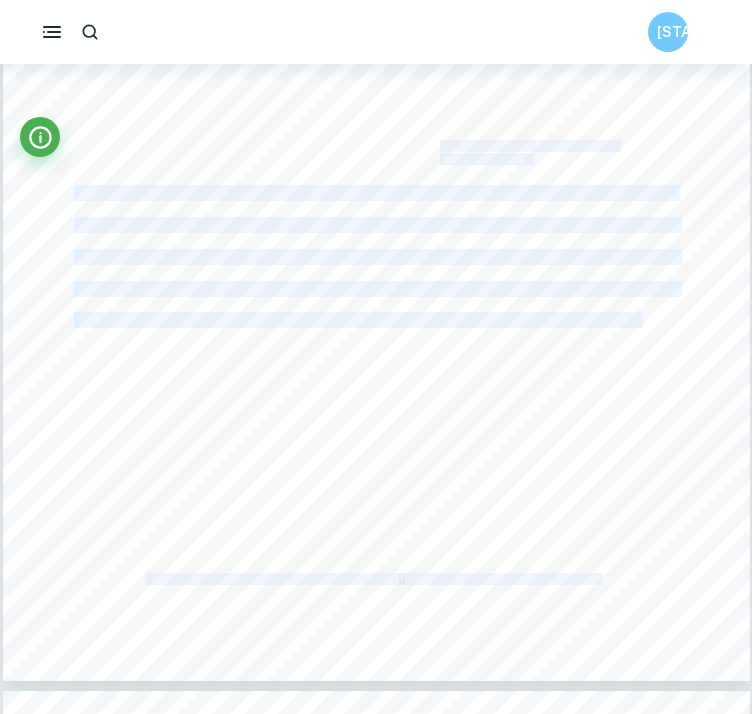 drag, startPoint x: 74, startPoint y: 191, endPoint x: 643, endPoint y: 320, distance: 583.4398 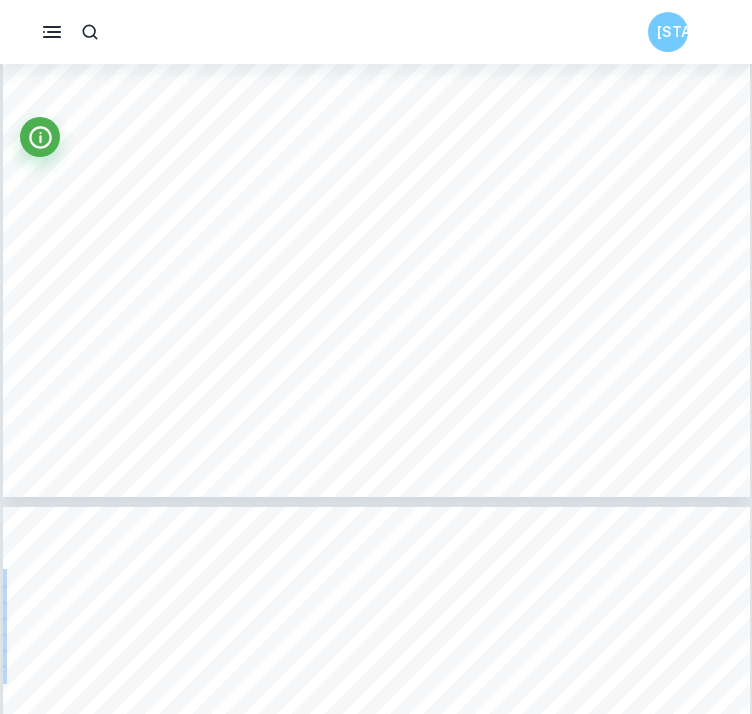 type on "9" 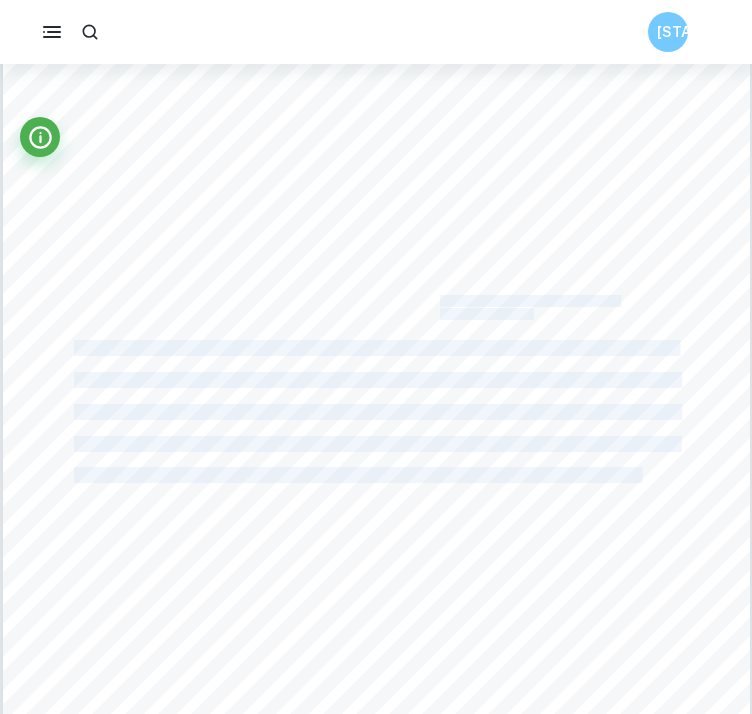 scroll, scrollTop: 8981, scrollLeft: 0, axis: vertical 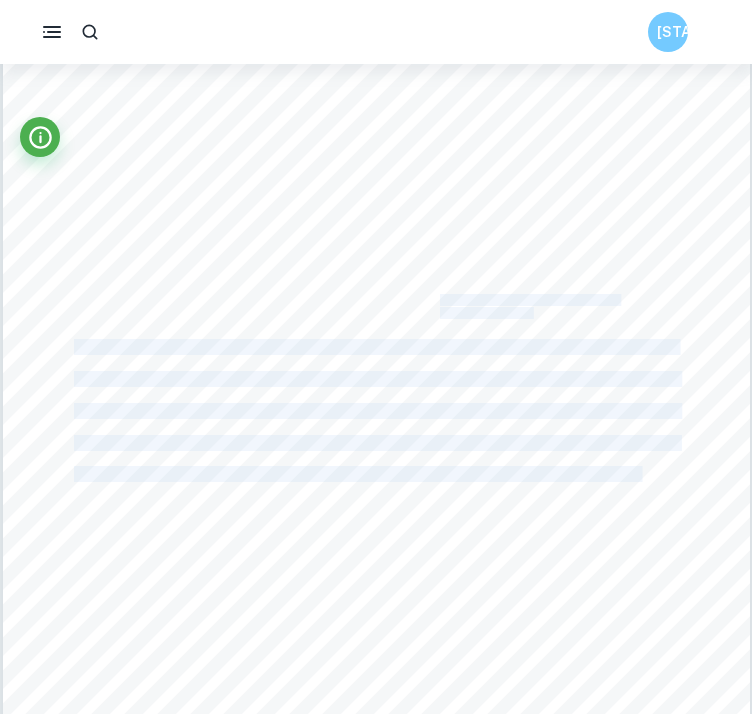 copy on "When AA is consumed, iodine cannot react with it anymore and it will react with the starch indicator causing a color change to a blueish or purplish black due to the formation of a charge-transfer complex with amylose in starch. The complex forms due to the helical structure of amylose where the polyiodide ions to bound to the center. (Goedecke) Subsequently, the electrons of the complex are excited to a different energy level by light. In the charge-transfer complex, amylose is the charge donor, and polyiodide ions are charge acceptors. Figure 6. An illustration of the amylose-iodine complex. (<Iodine Test - German Brewing and More>) Figure 3. The blueish black color of the endpoint of titration 9" 